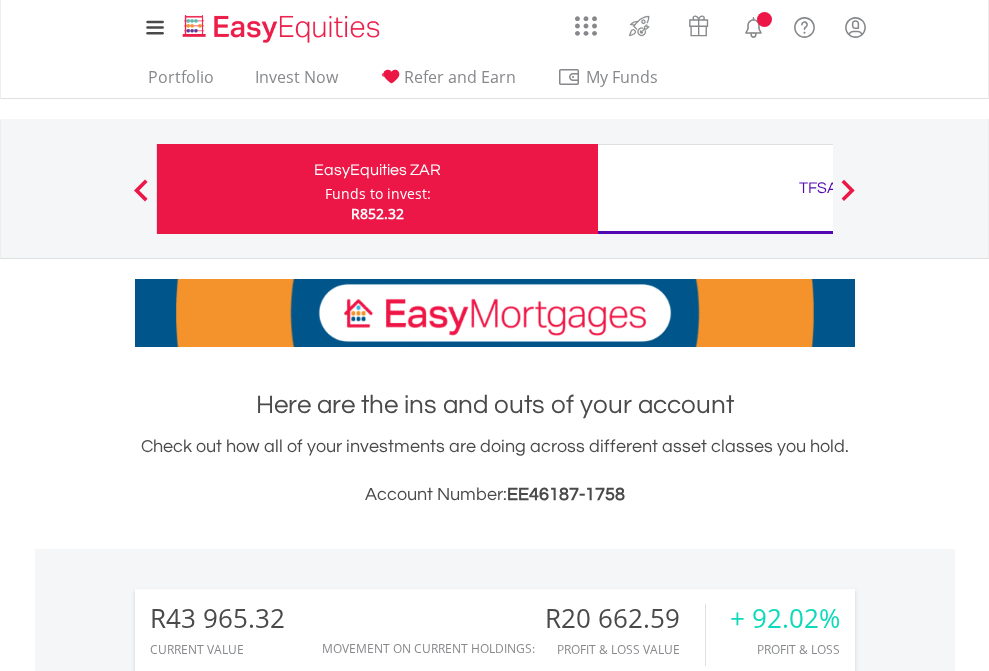 scroll, scrollTop: 0, scrollLeft: 0, axis: both 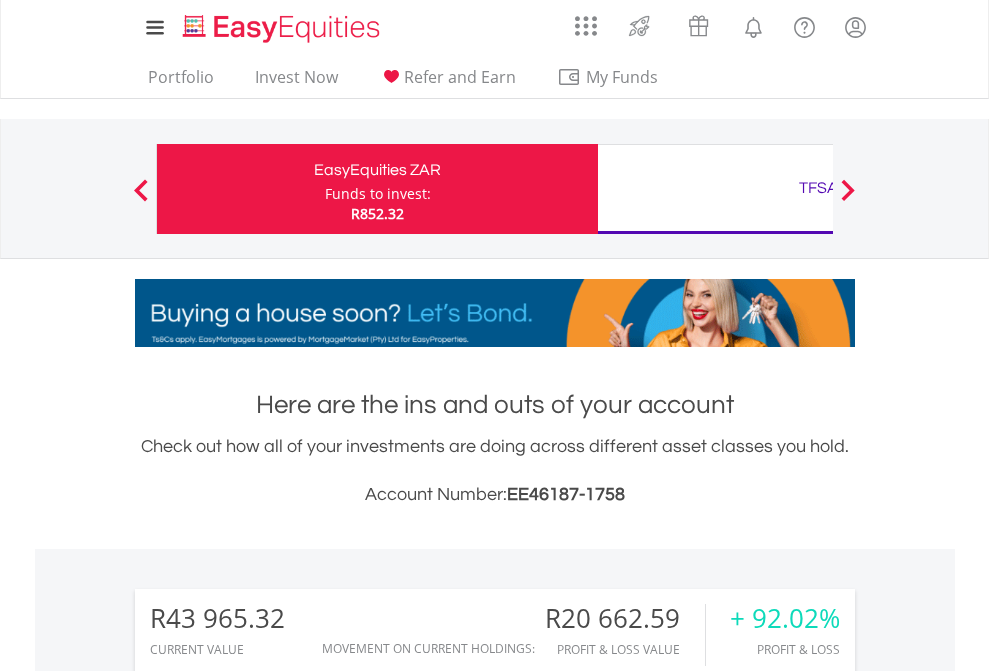click on "Funds to invest:" at bounding box center [378, 194] 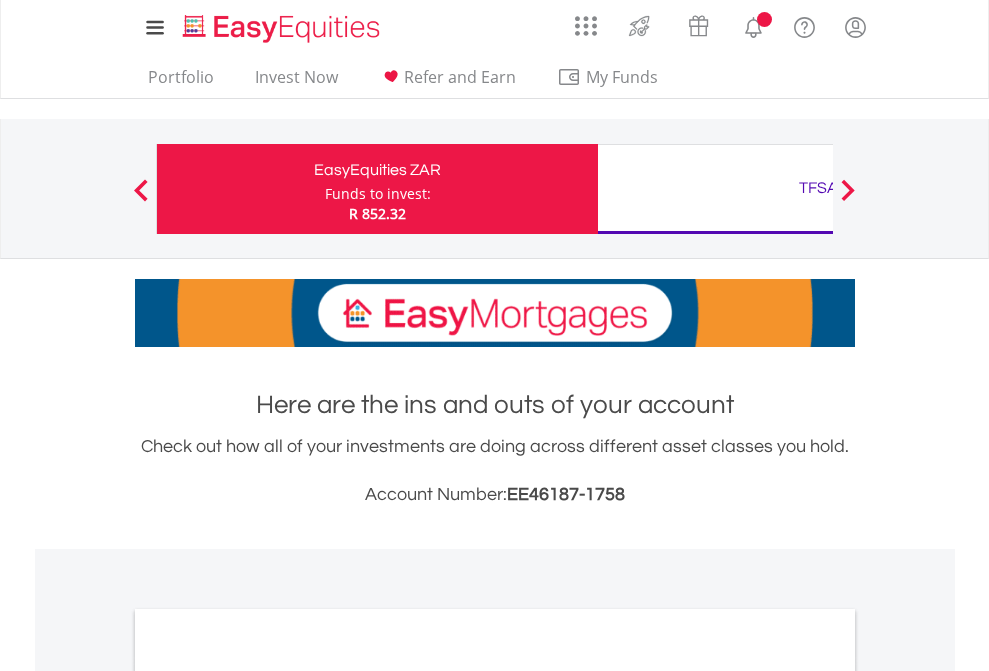 scroll, scrollTop: 0, scrollLeft: 0, axis: both 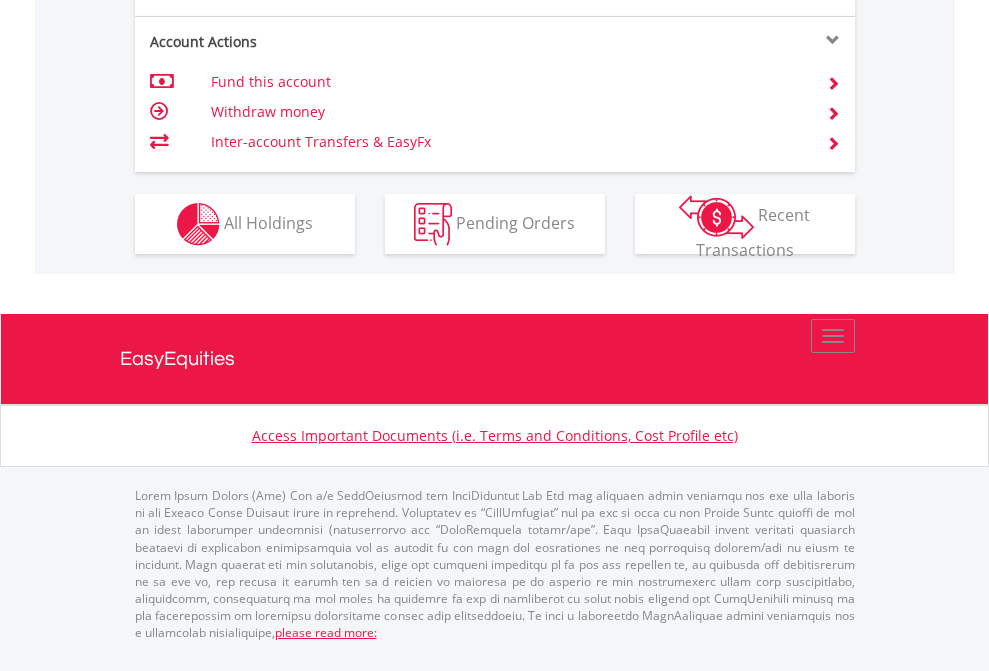 click on "Investment types" at bounding box center [706, -337] 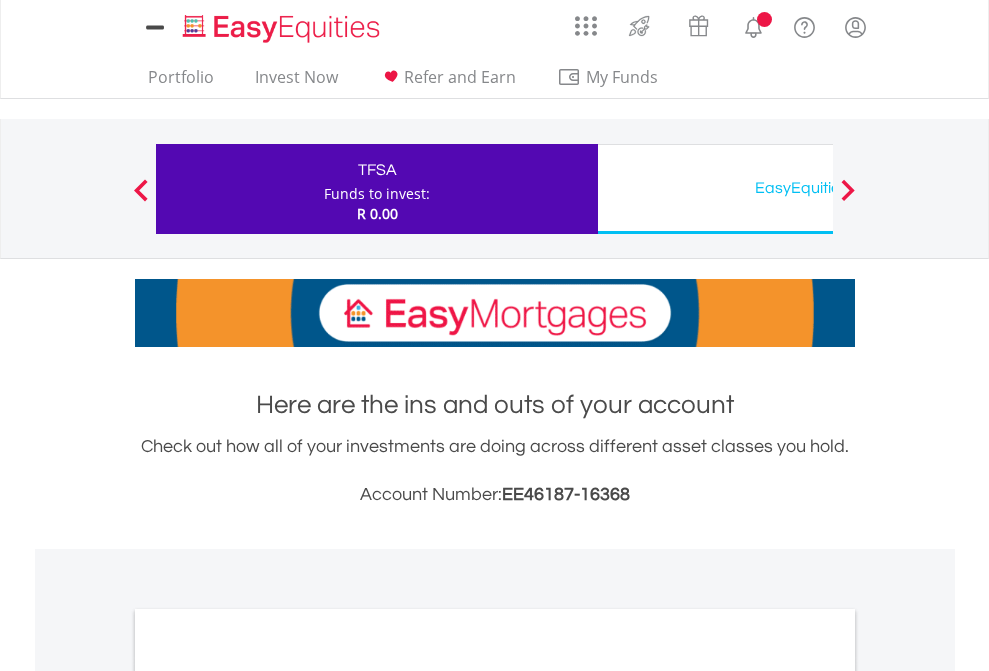 scroll, scrollTop: 0, scrollLeft: 0, axis: both 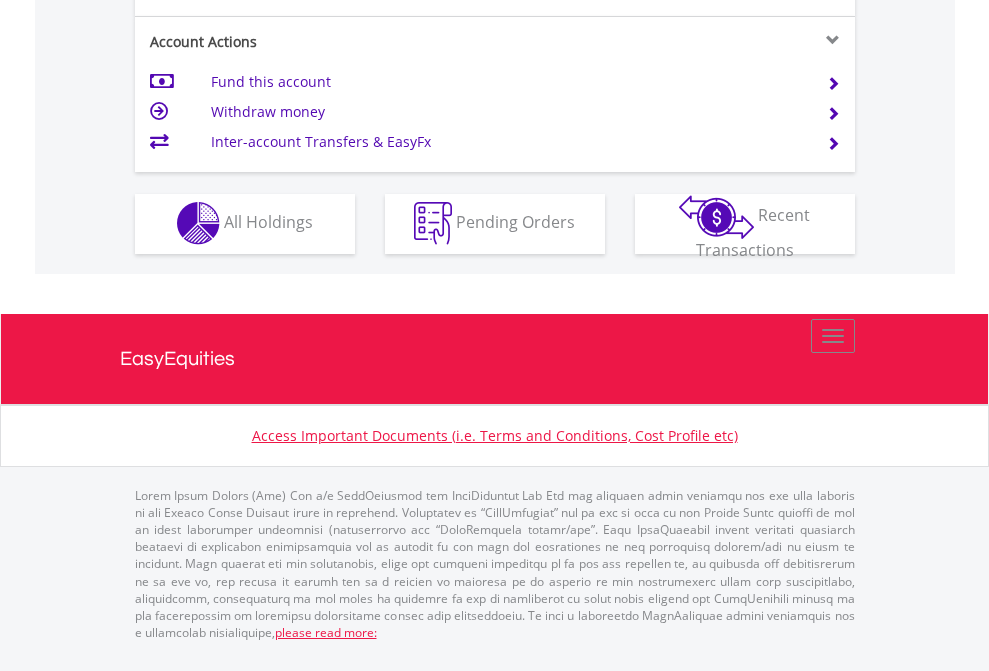 click on "Investment types" at bounding box center [706, -353] 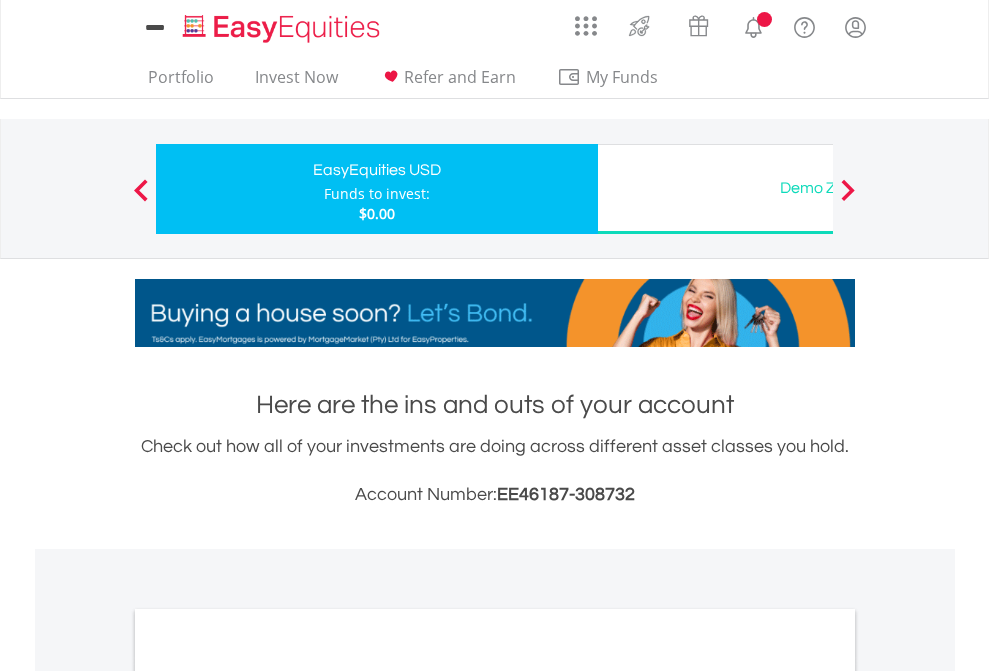 scroll, scrollTop: 0, scrollLeft: 0, axis: both 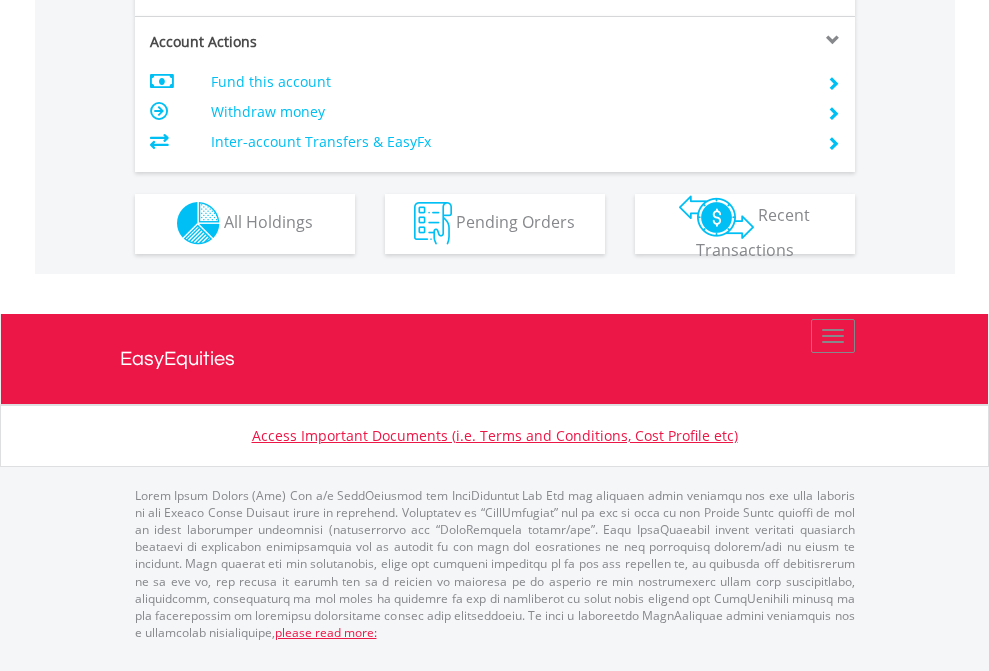 click on "Investment types" at bounding box center [706, -353] 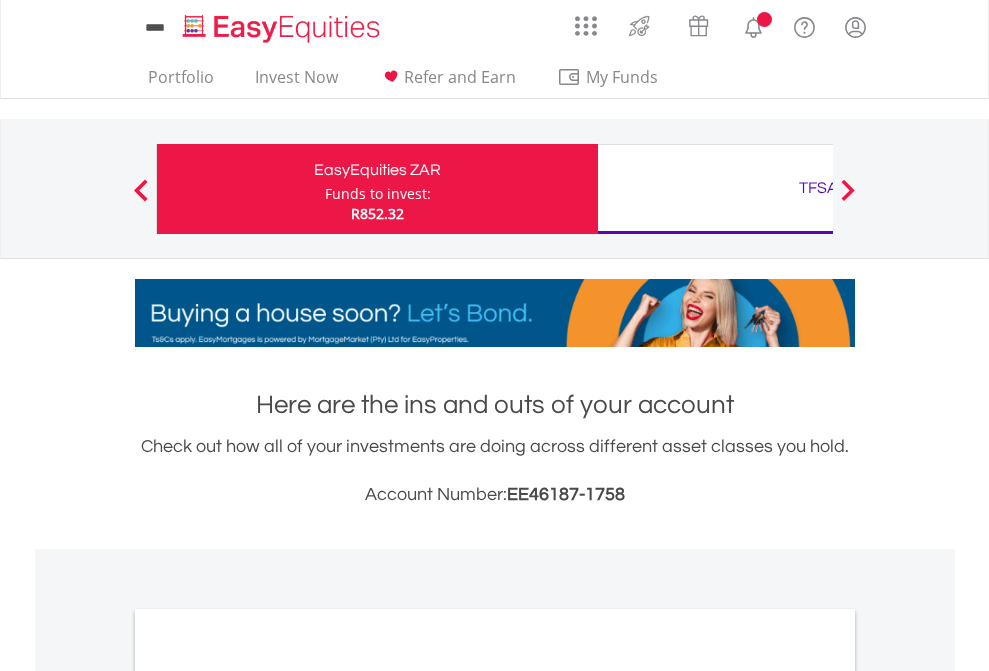 scroll, scrollTop: 0, scrollLeft: 0, axis: both 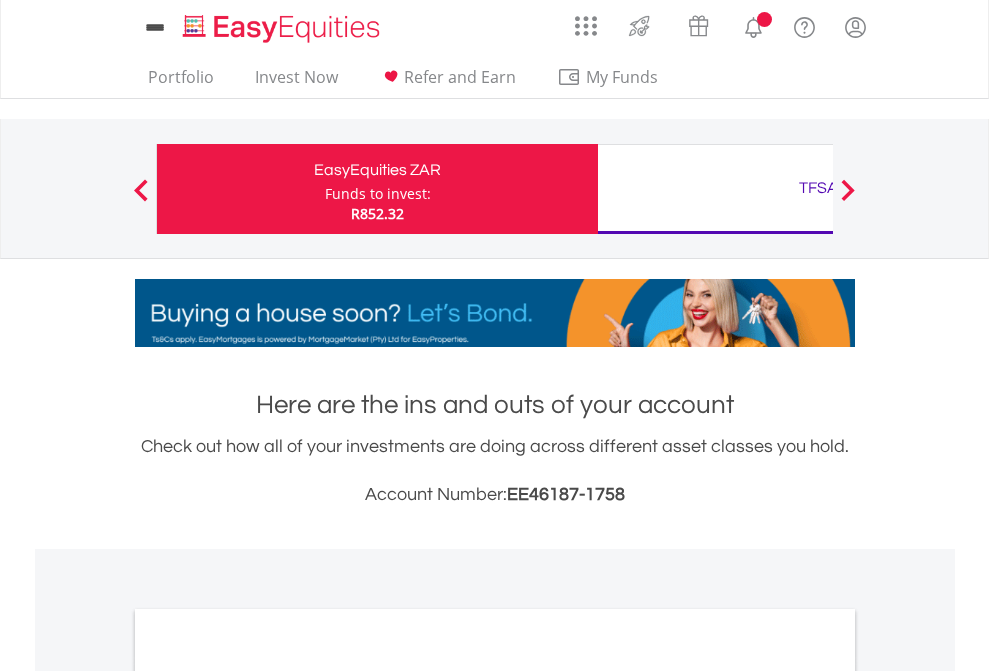 click on "All Holdings" at bounding box center (268, 1096) 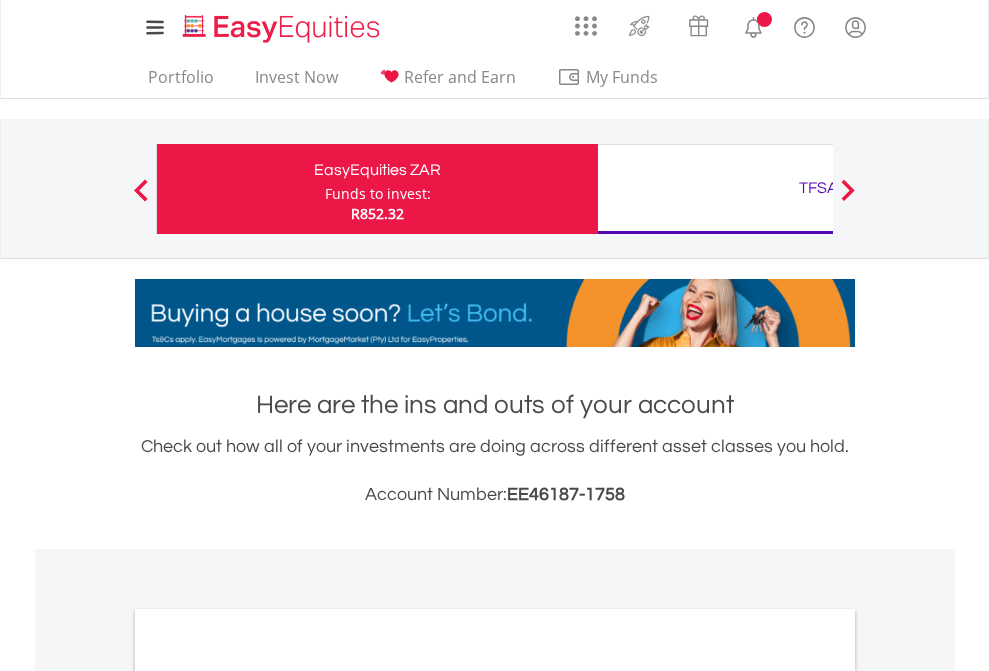 scroll, scrollTop: 1202, scrollLeft: 0, axis: vertical 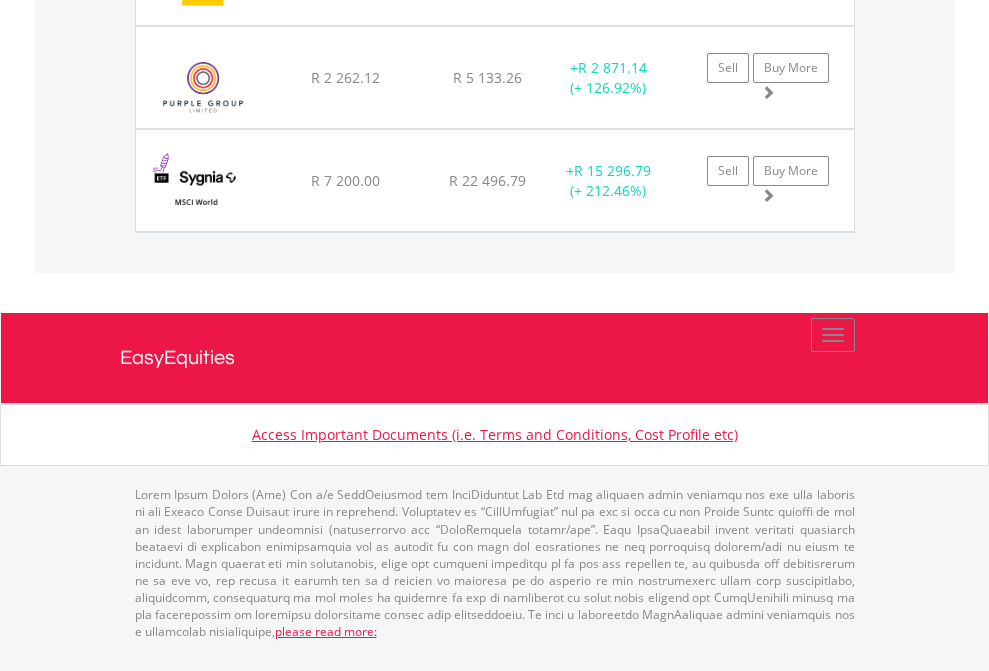 click on "TFSA" at bounding box center [818, -1974] 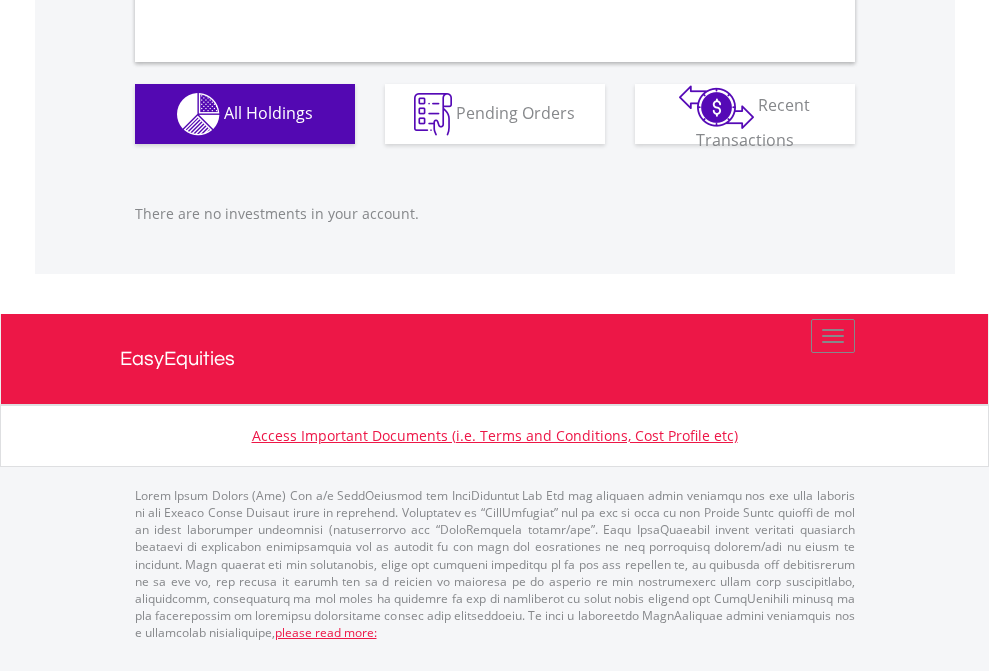 scroll, scrollTop: 1980, scrollLeft: 0, axis: vertical 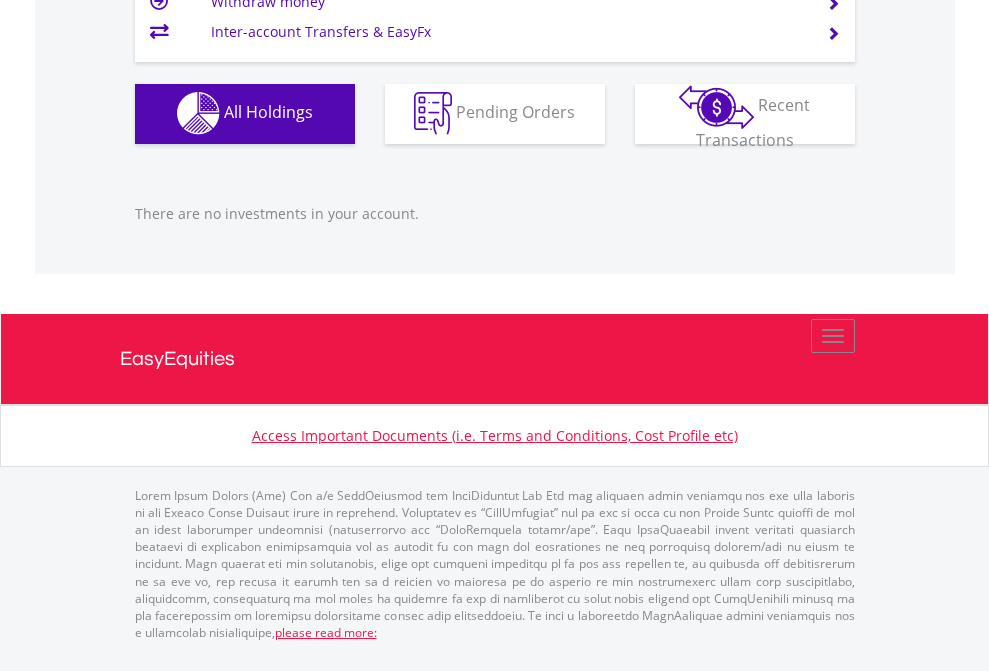 click on "EasyEquities USD" at bounding box center (818, -1142) 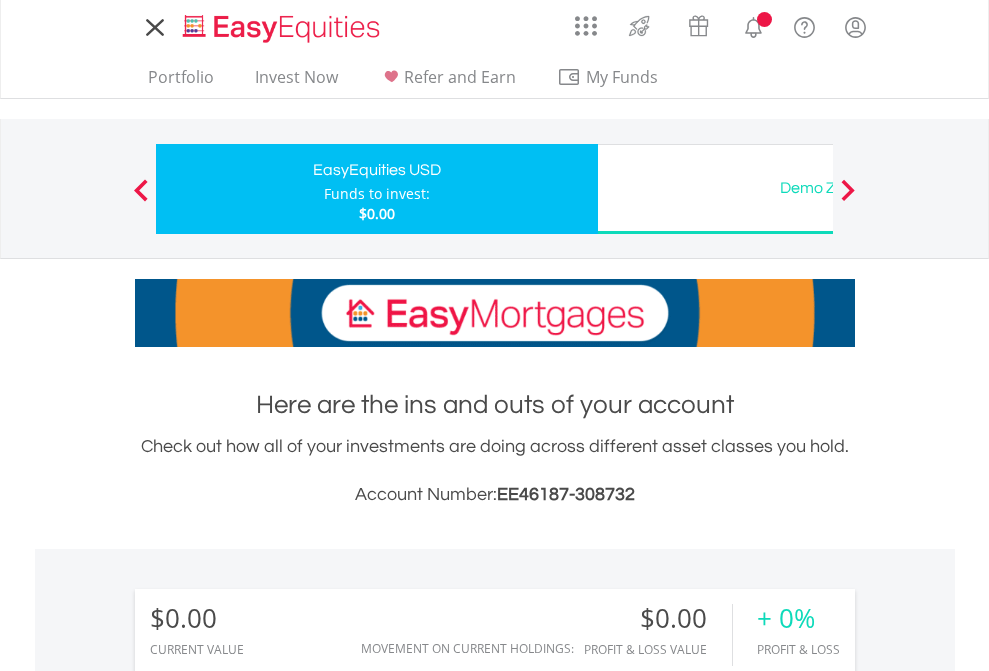 scroll, scrollTop: 0, scrollLeft: 0, axis: both 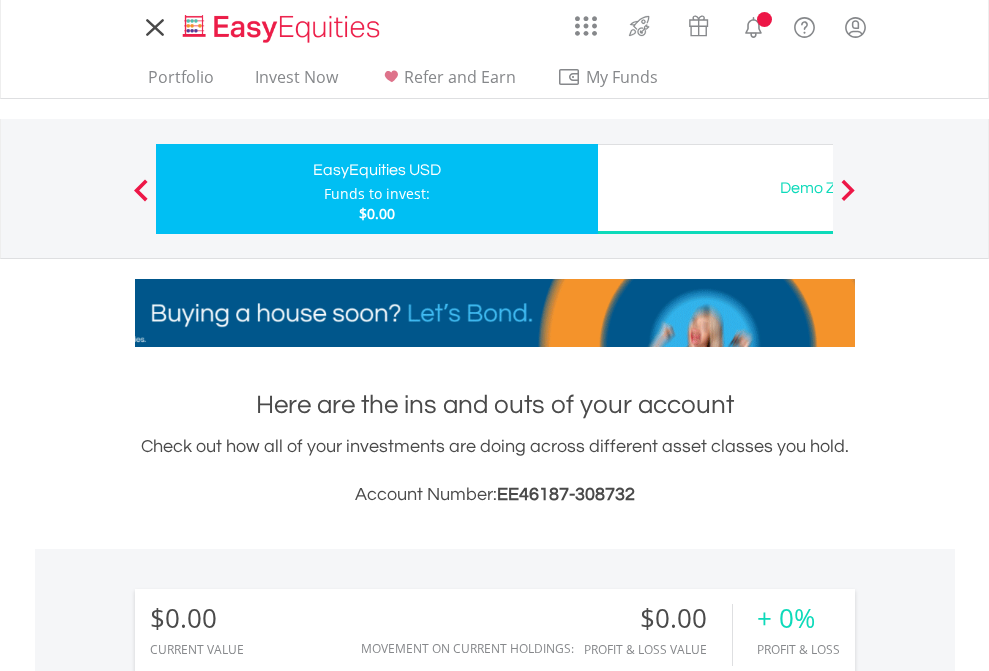 click on "All Holdings" at bounding box center [268, 1442] 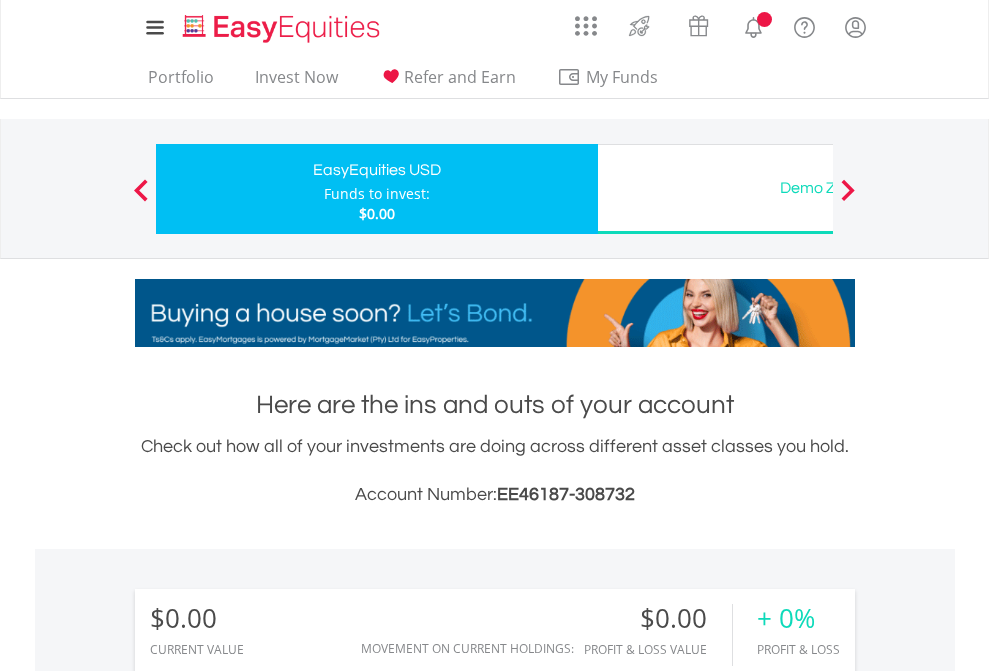 scroll, scrollTop: 1486, scrollLeft: 0, axis: vertical 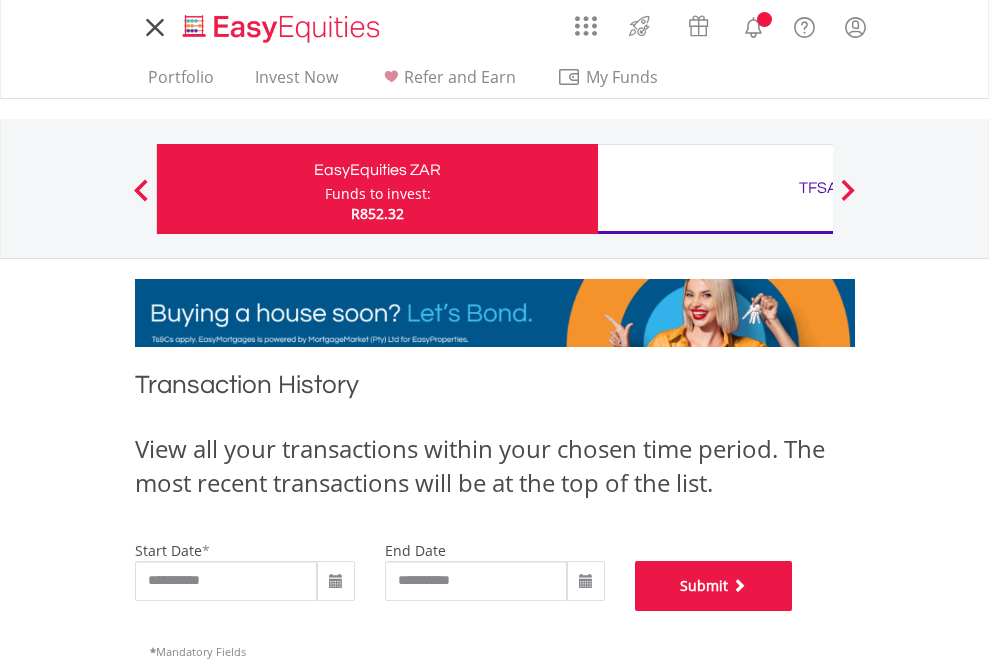 click on "Submit" at bounding box center [714, 586] 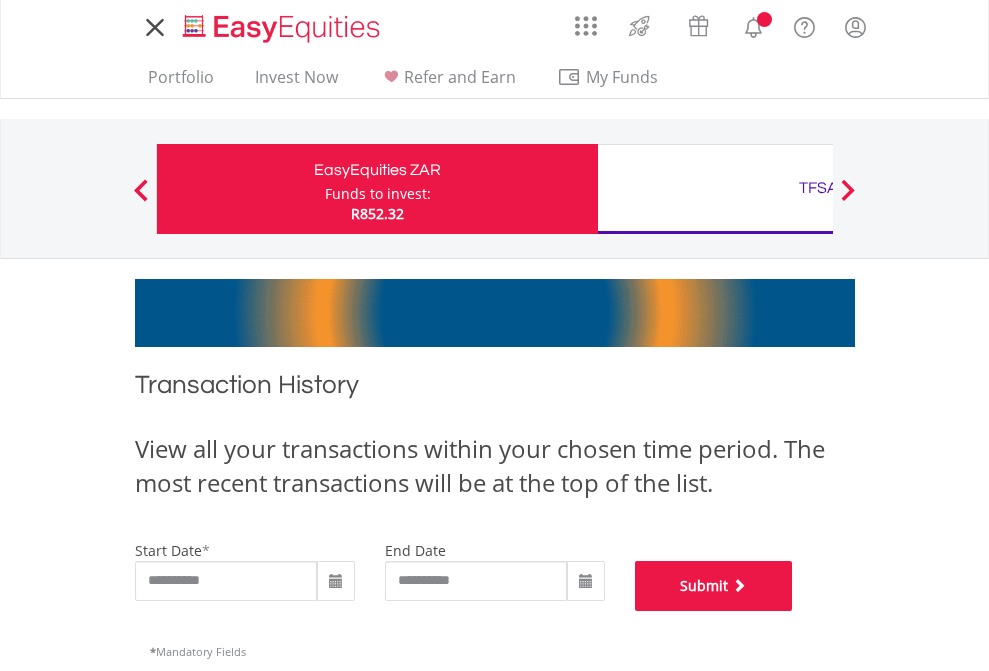 scroll, scrollTop: 811, scrollLeft: 0, axis: vertical 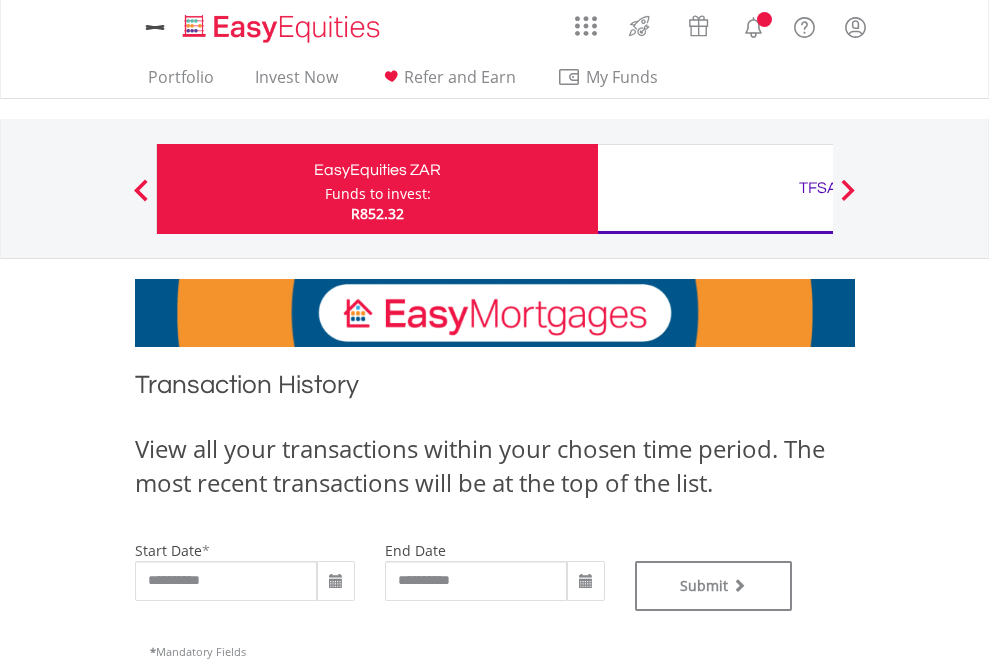 click on "TFSA" at bounding box center [818, 188] 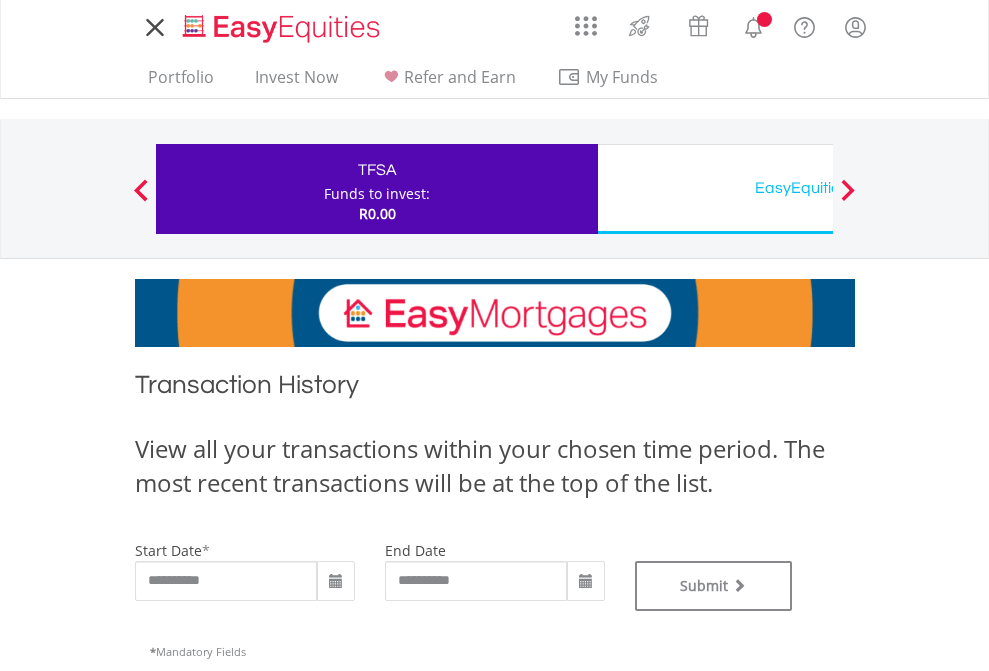 scroll, scrollTop: 0, scrollLeft: 0, axis: both 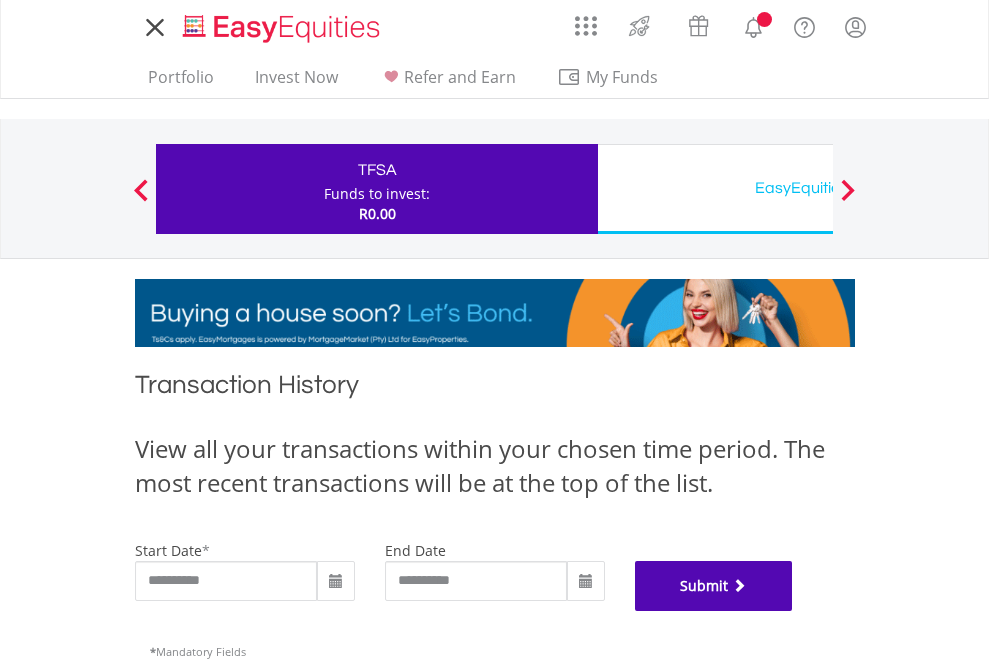click on "Submit" at bounding box center [714, 586] 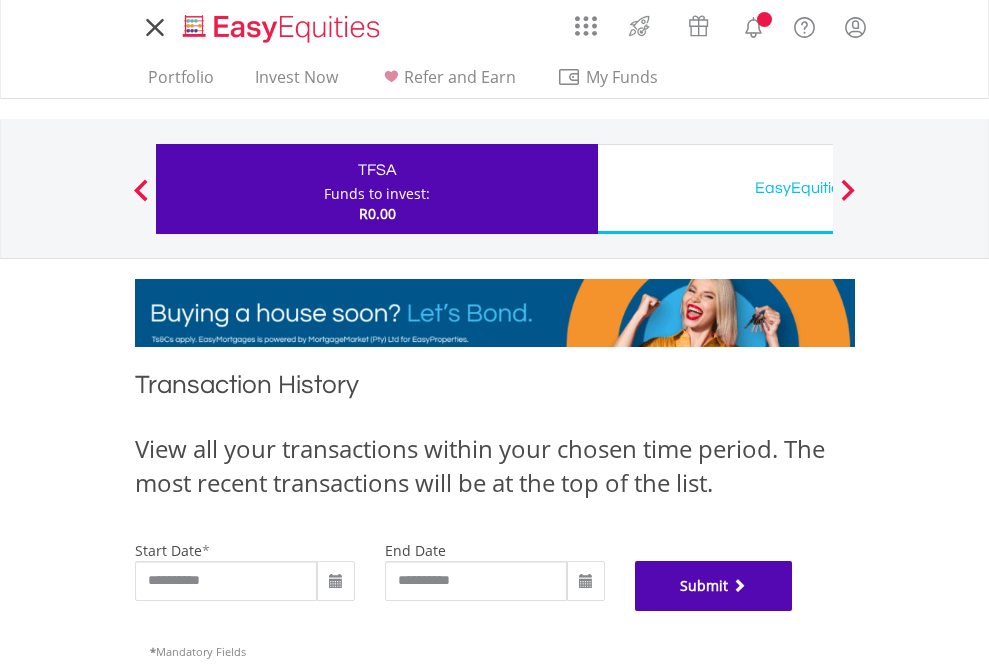 scroll, scrollTop: 811, scrollLeft: 0, axis: vertical 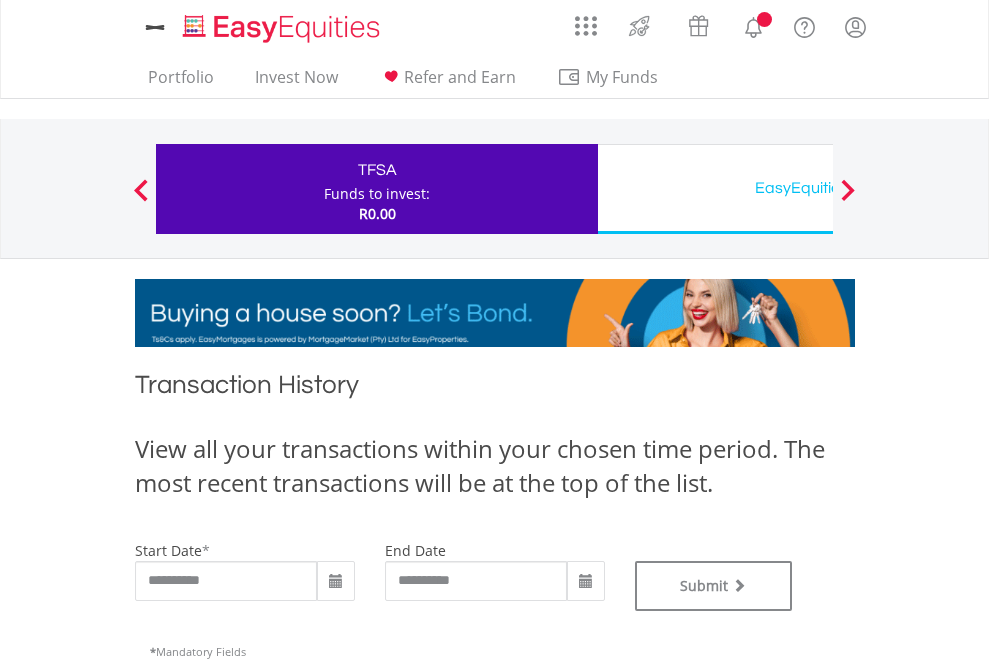 click on "EasyEquities USD" at bounding box center (818, 188) 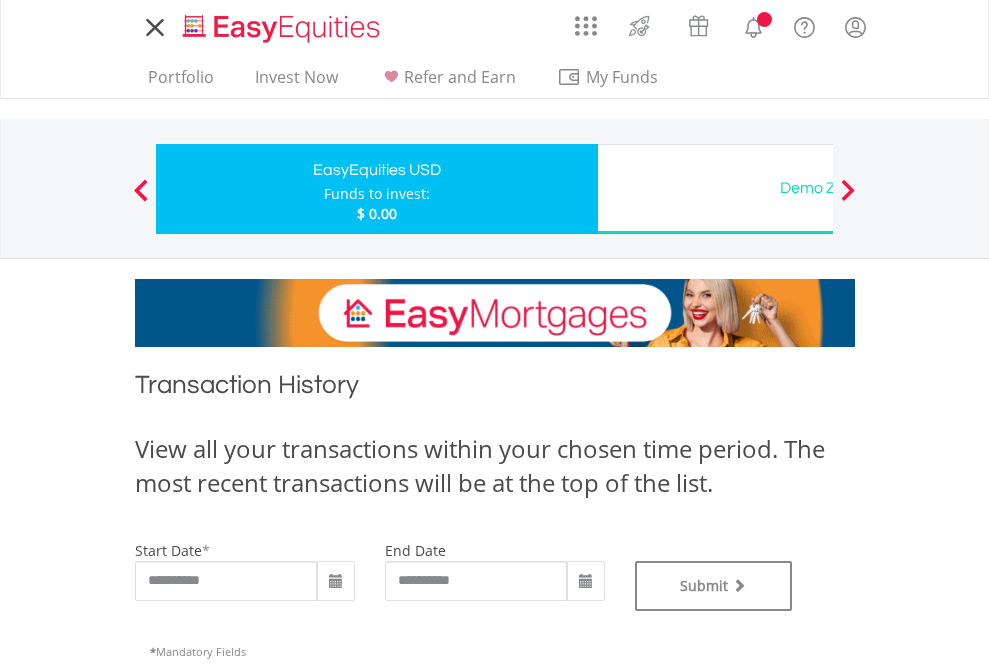 scroll, scrollTop: 0, scrollLeft: 0, axis: both 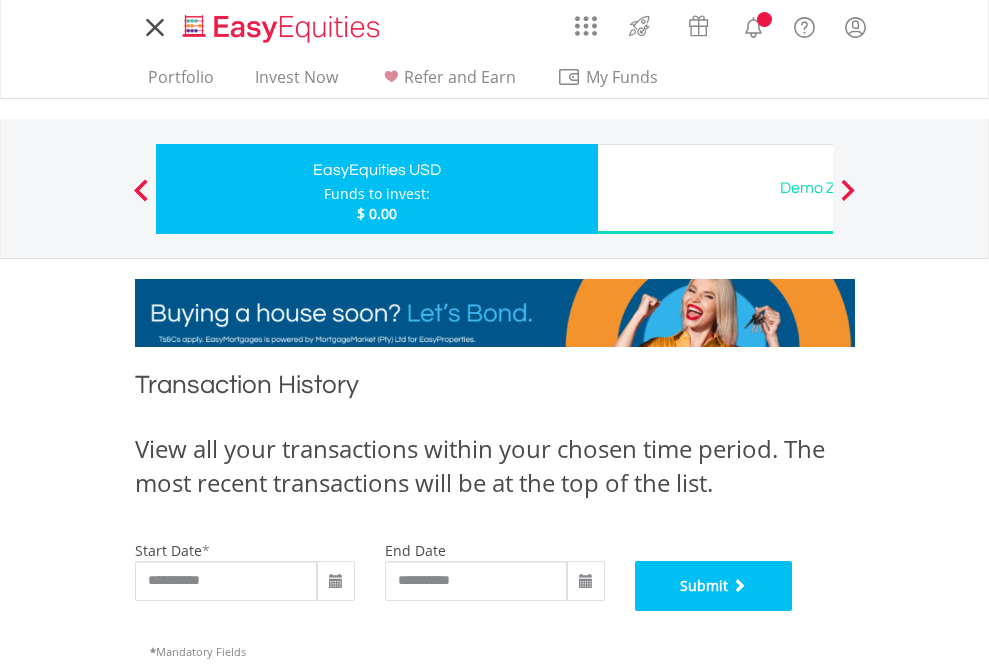 click on "Submit" at bounding box center (714, 586) 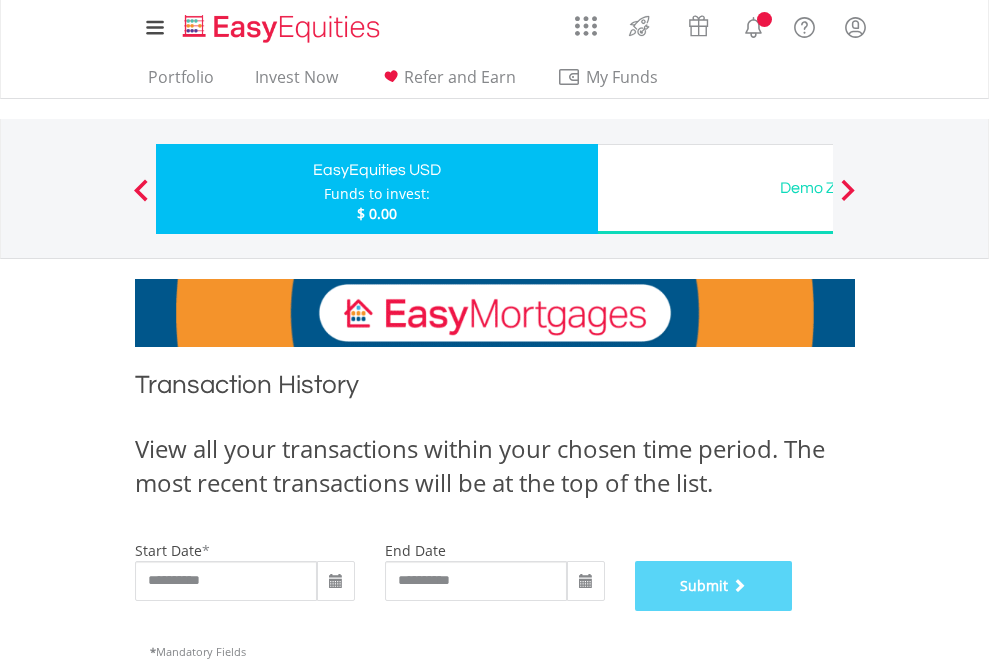 scroll, scrollTop: 811, scrollLeft: 0, axis: vertical 